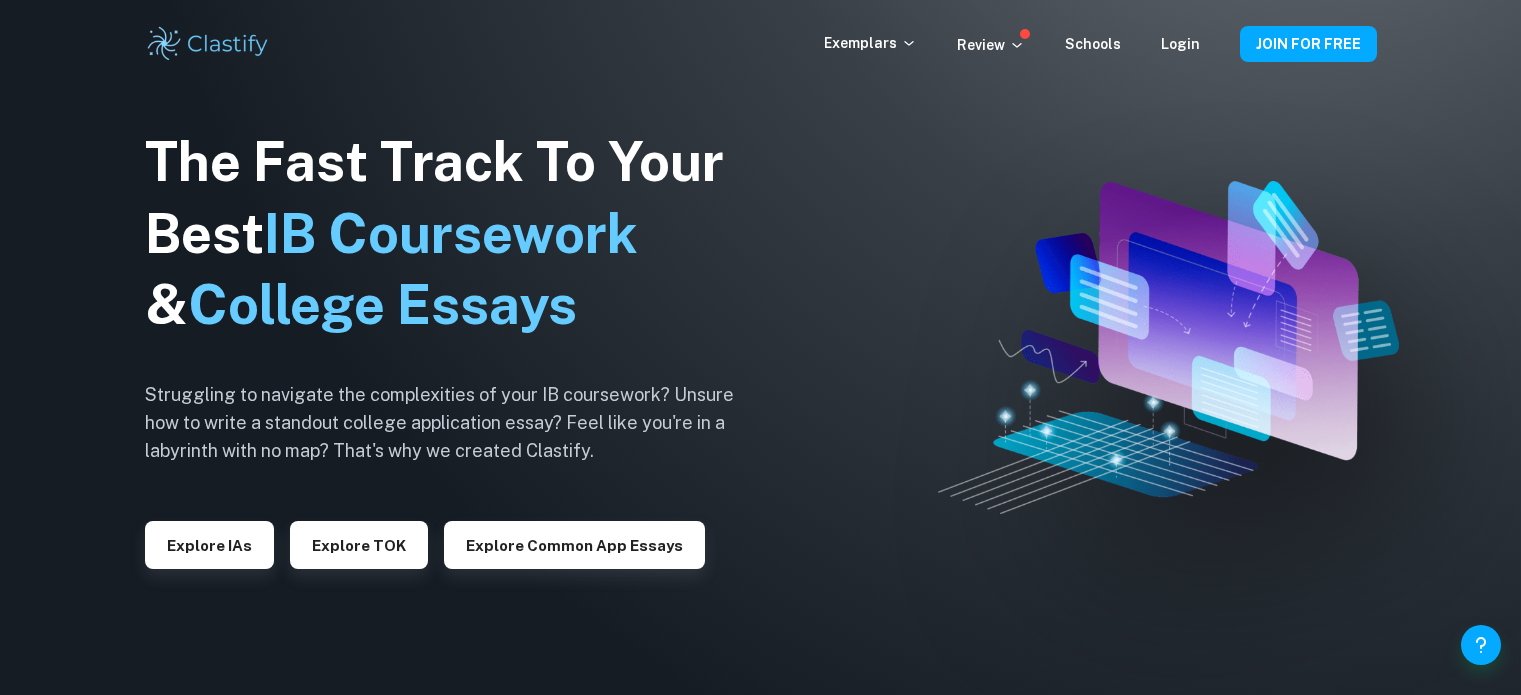 scroll, scrollTop: 0, scrollLeft: 0, axis: both 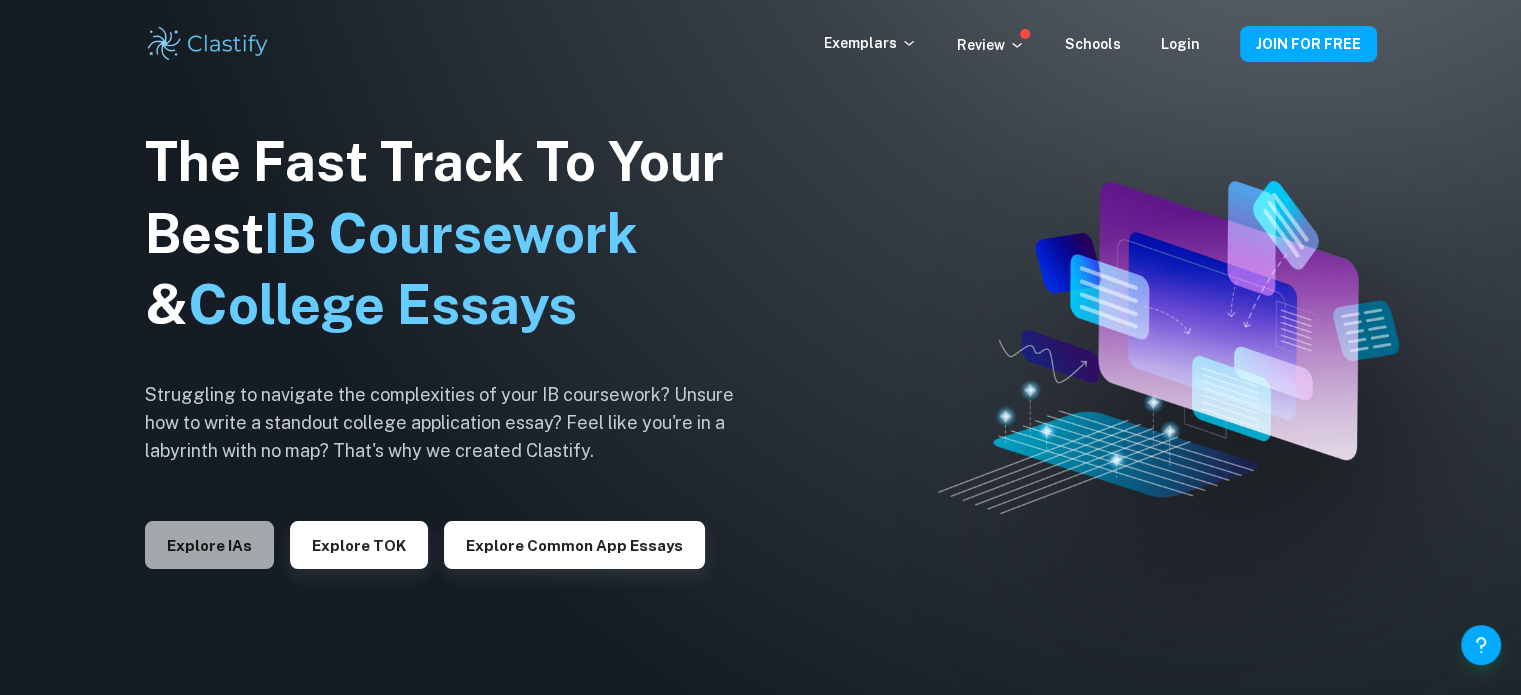 click on "Explore IAs" at bounding box center (209, 545) 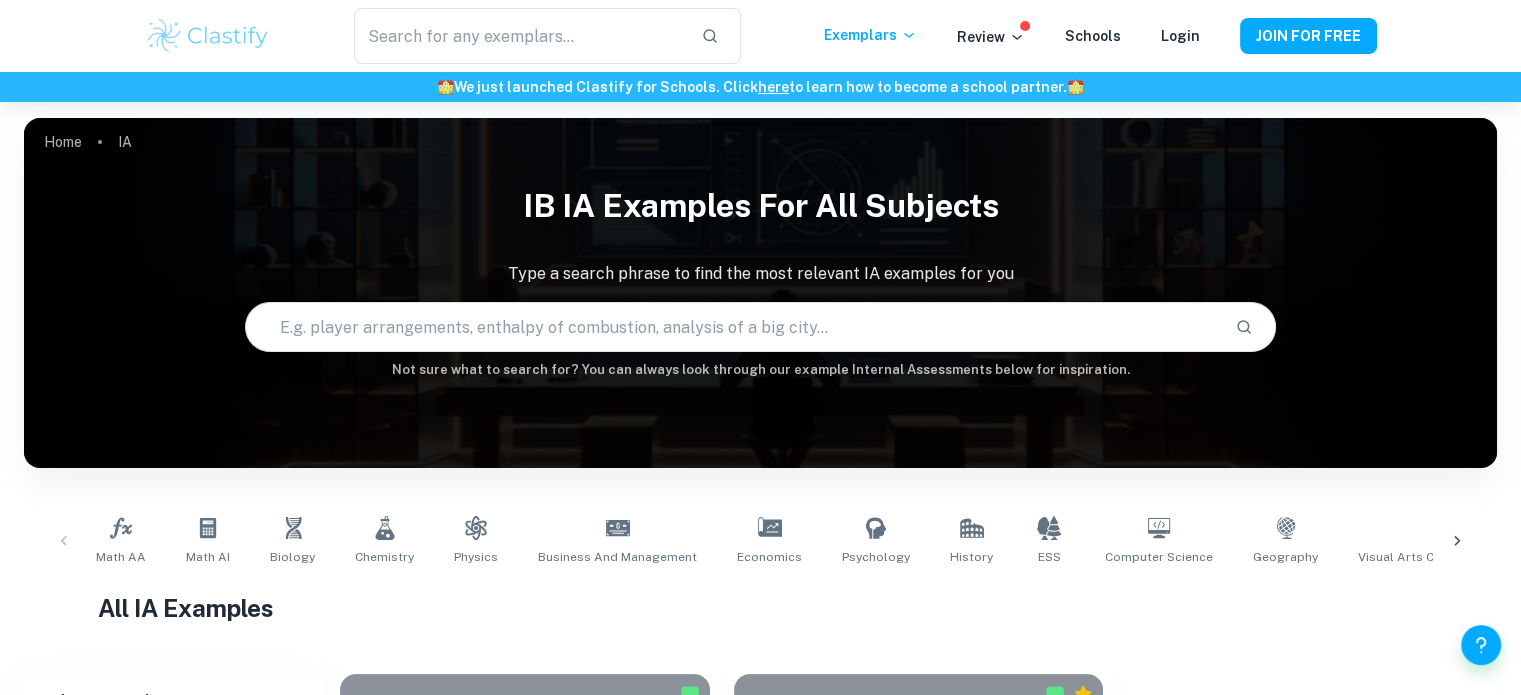 click at bounding box center [732, 327] 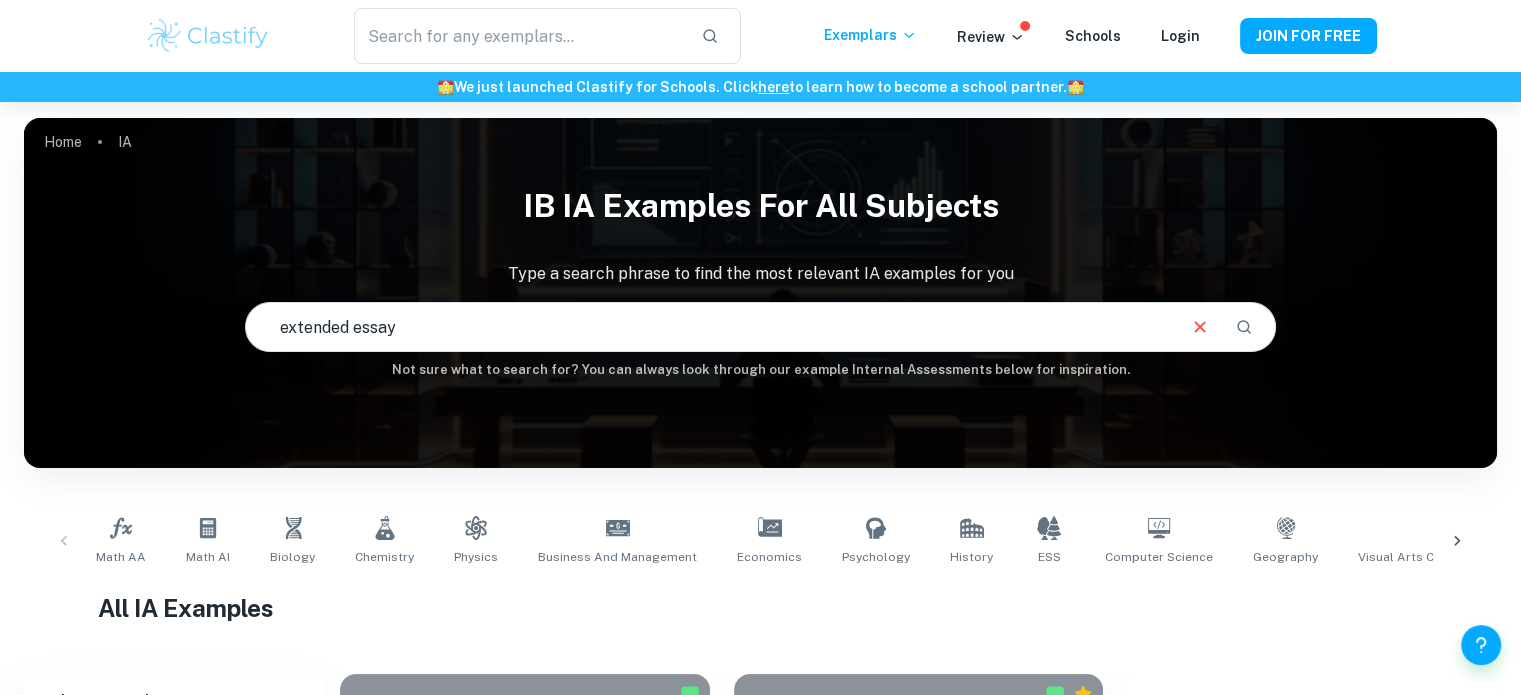 type on "extended essay" 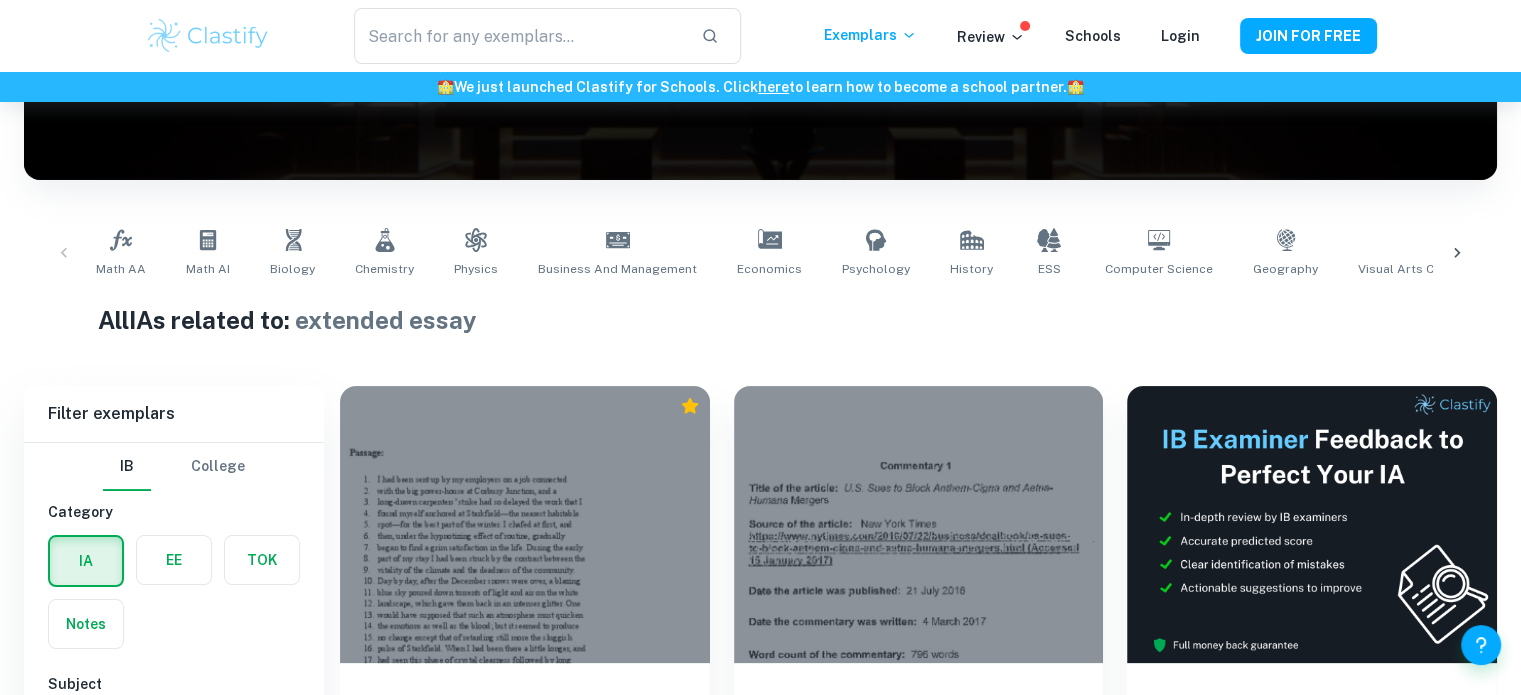 scroll, scrollTop: 558, scrollLeft: 0, axis: vertical 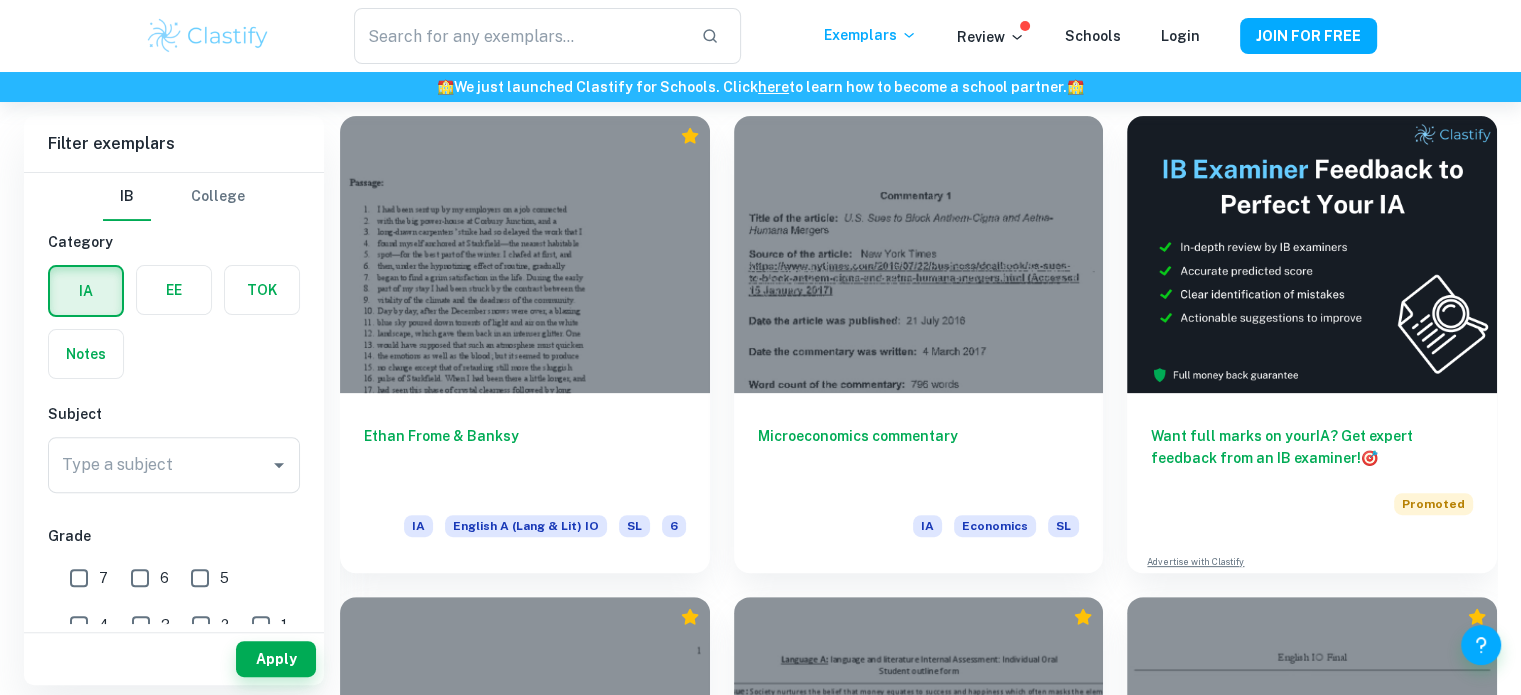 click at bounding box center (174, 290) 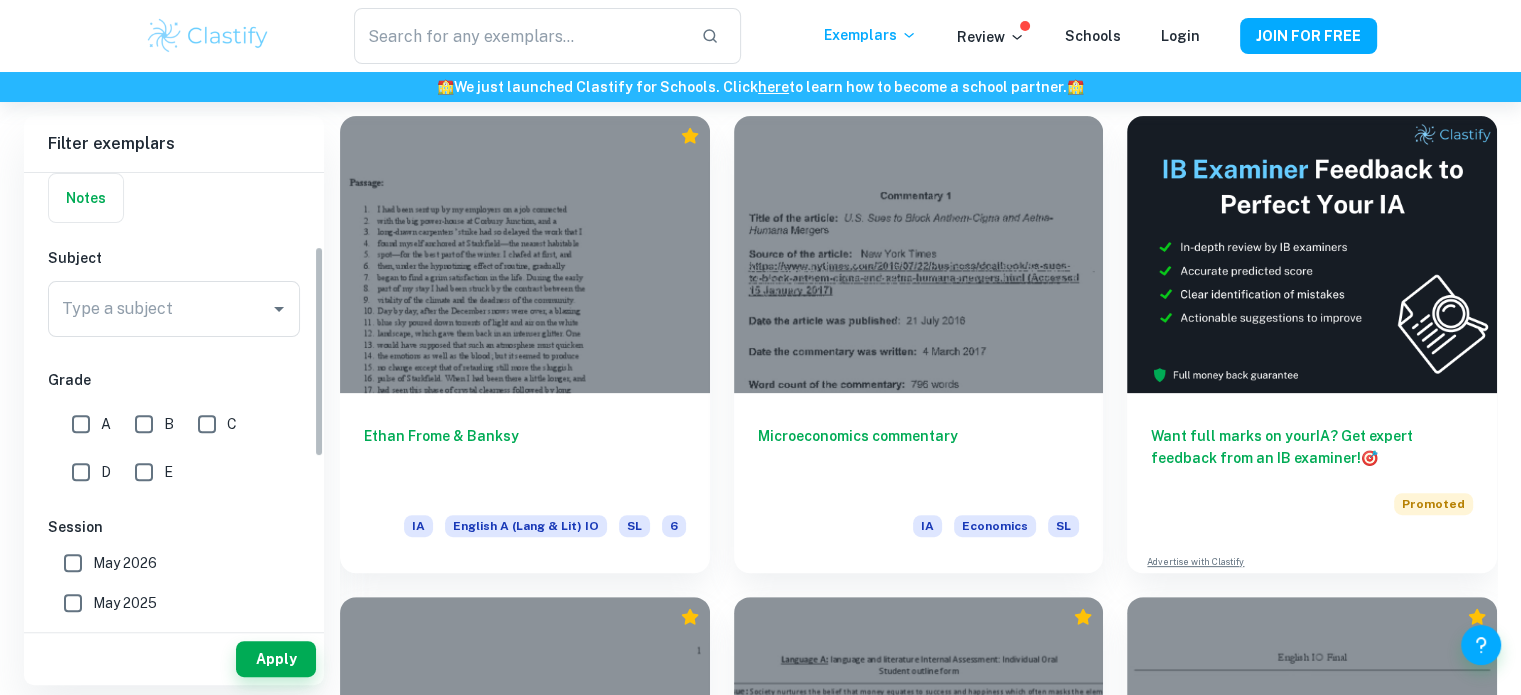 scroll, scrollTop: 182, scrollLeft: 0, axis: vertical 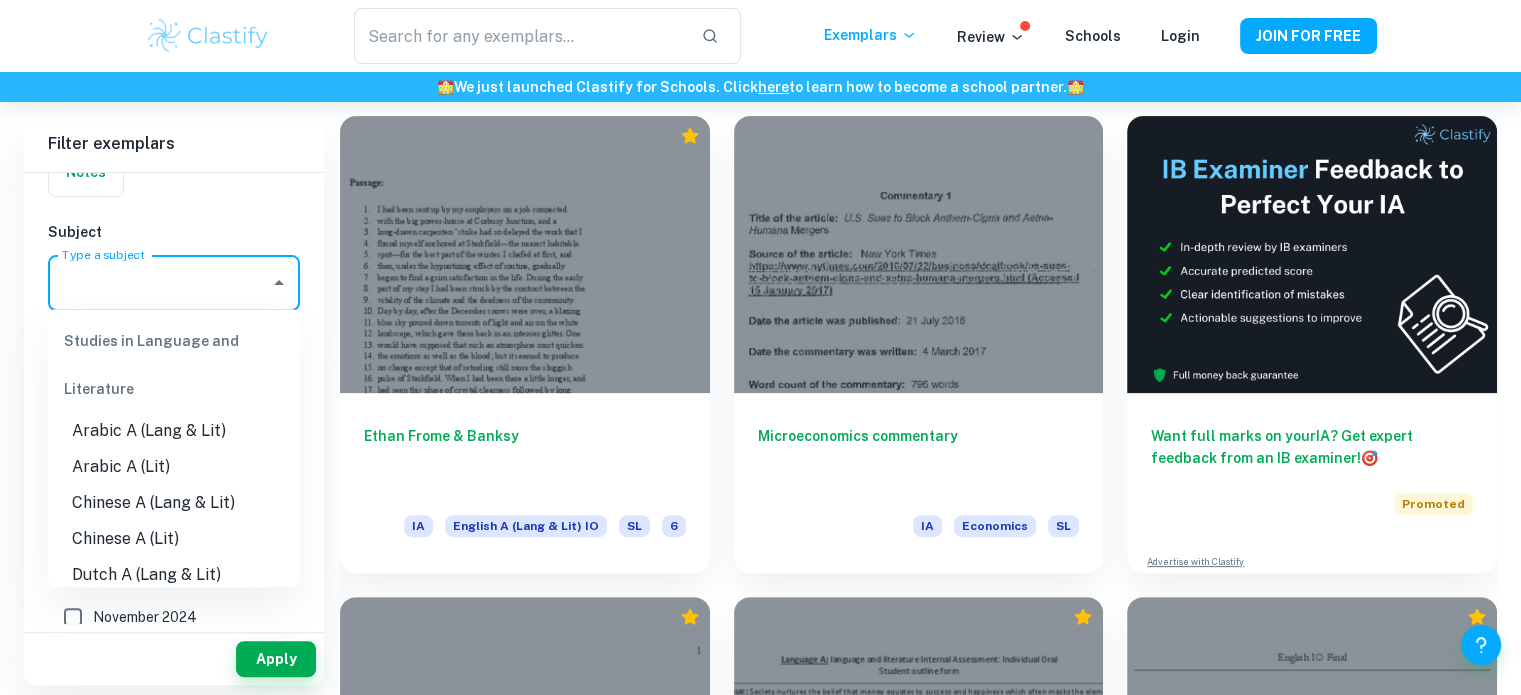 click on "Type a subject" at bounding box center [159, 283] 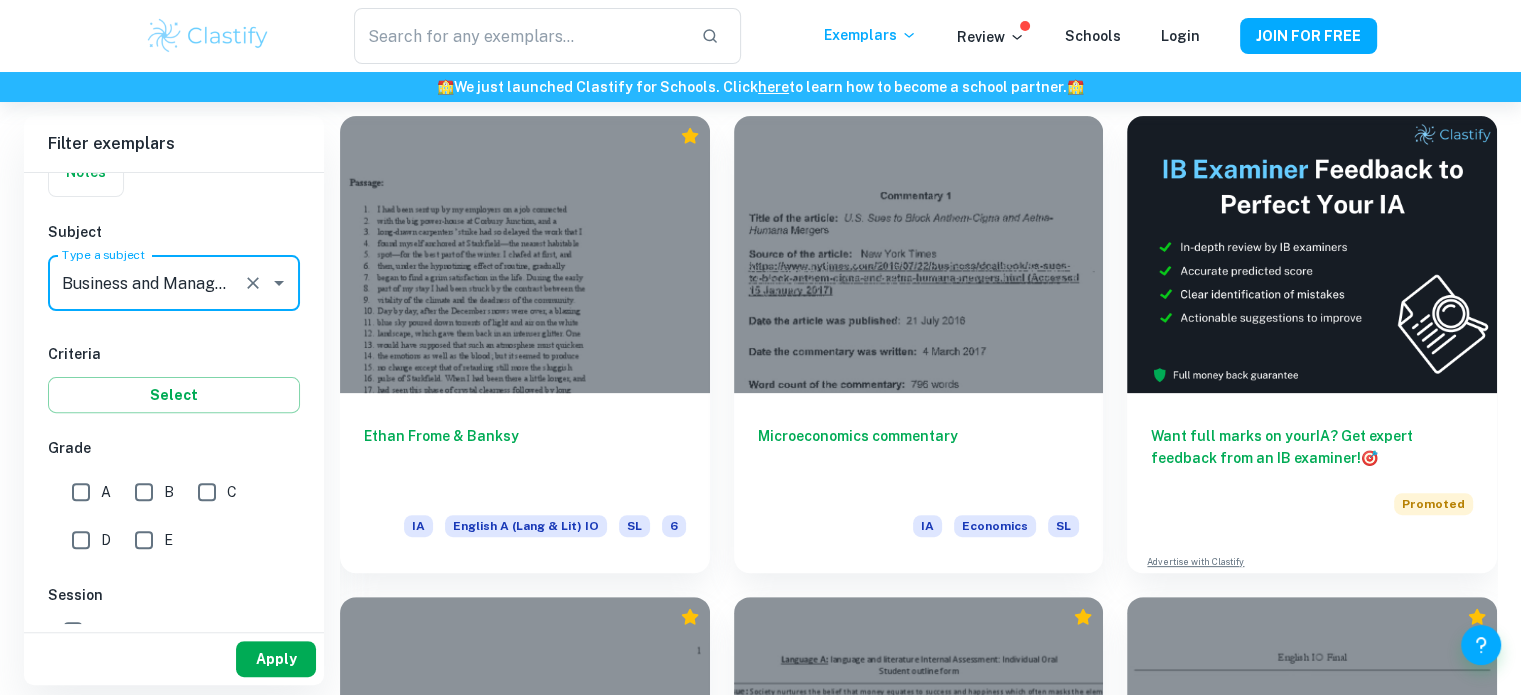 type on "Business and Management" 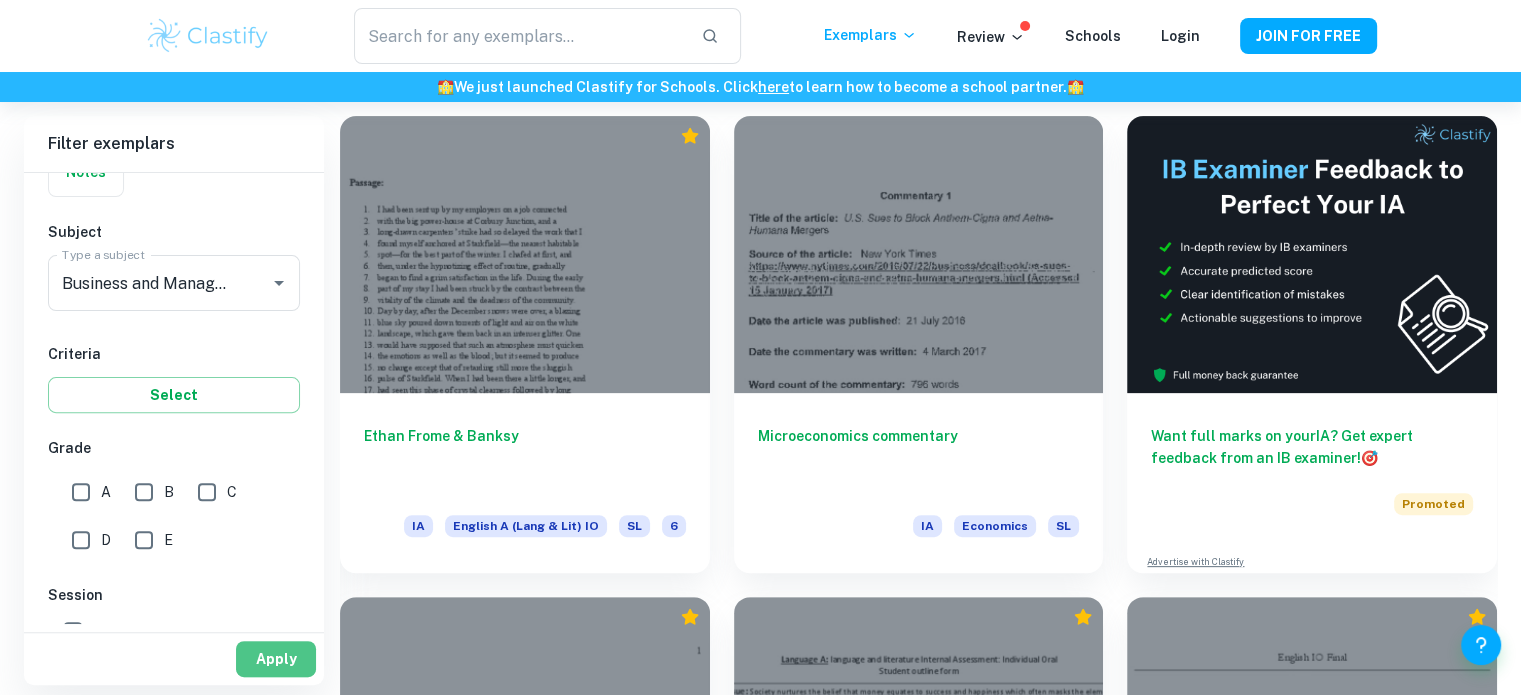 click on "Apply" at bounding box center (276, 659) 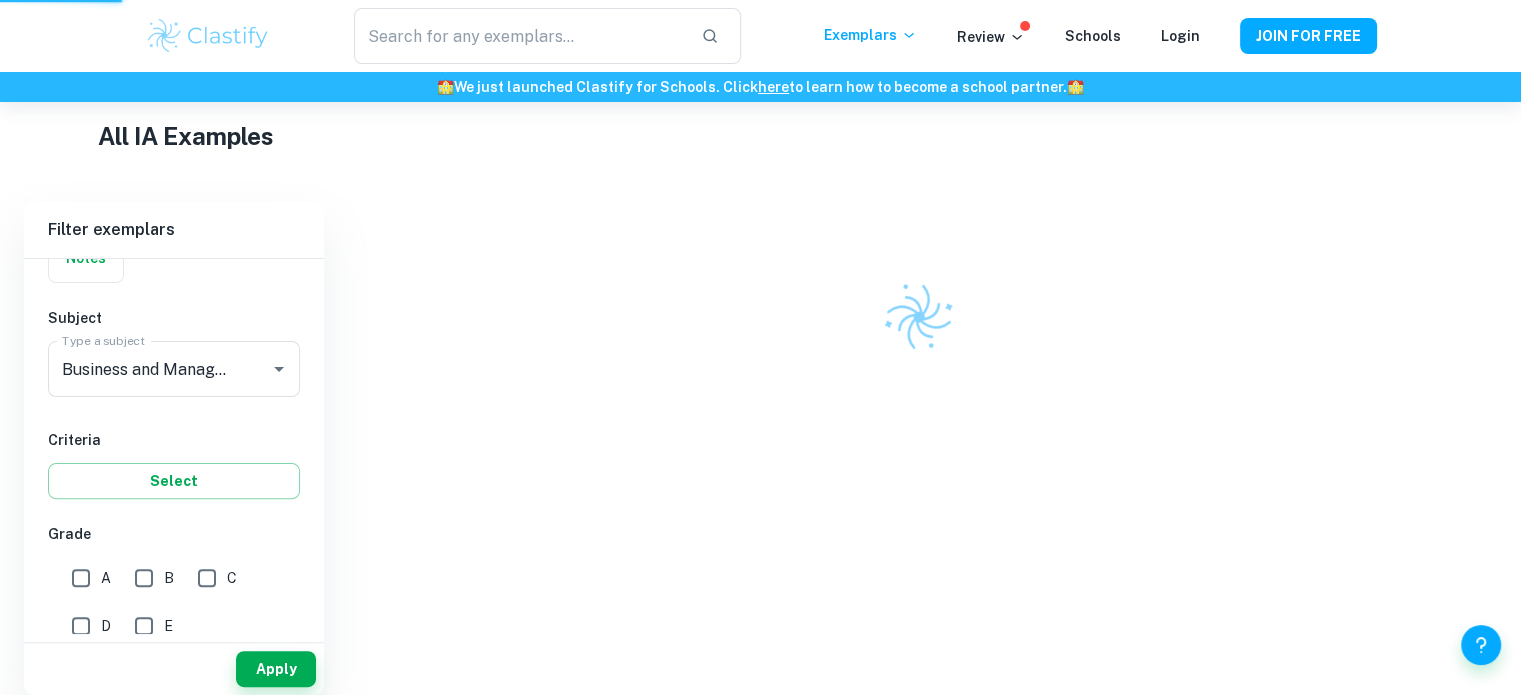 scroll, scrollTop: 452, scrollLeft: 0, axis: vertical 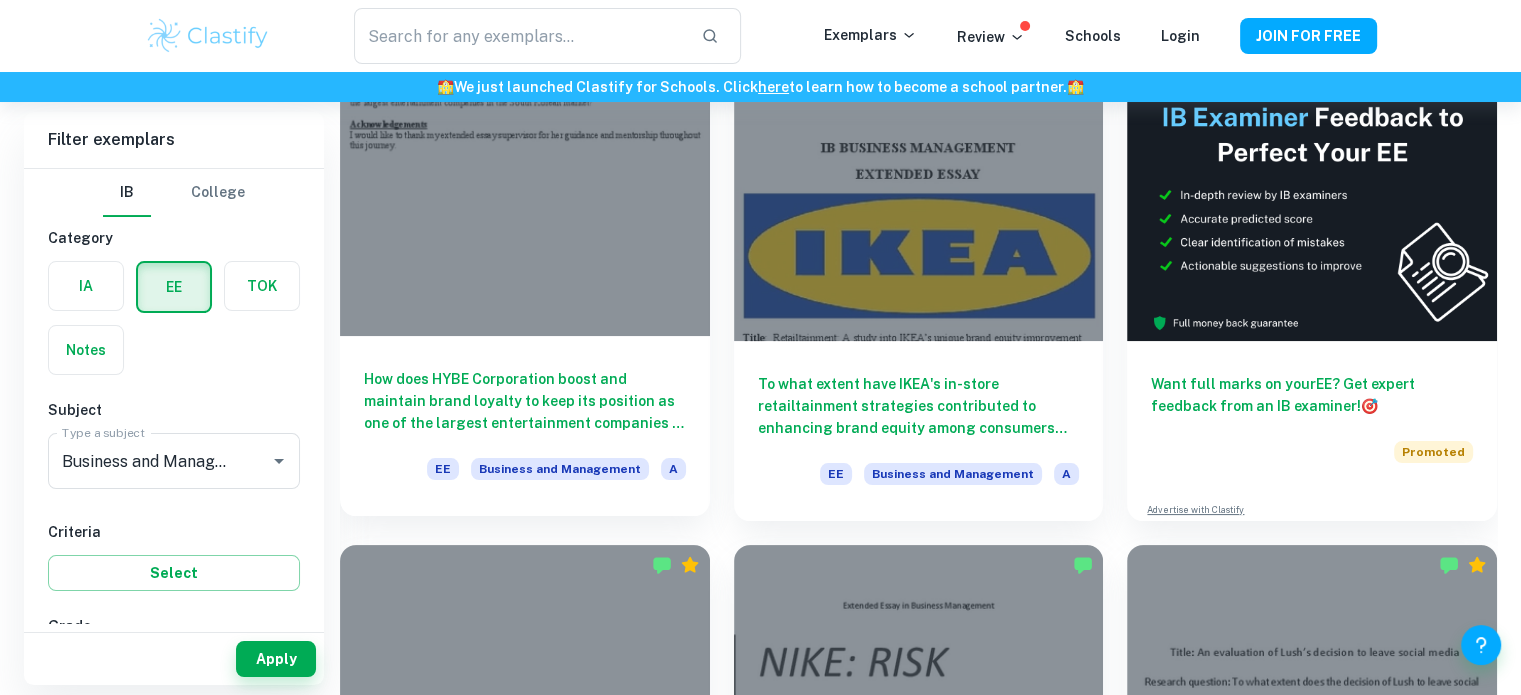 click at bounding box center (525, 197) 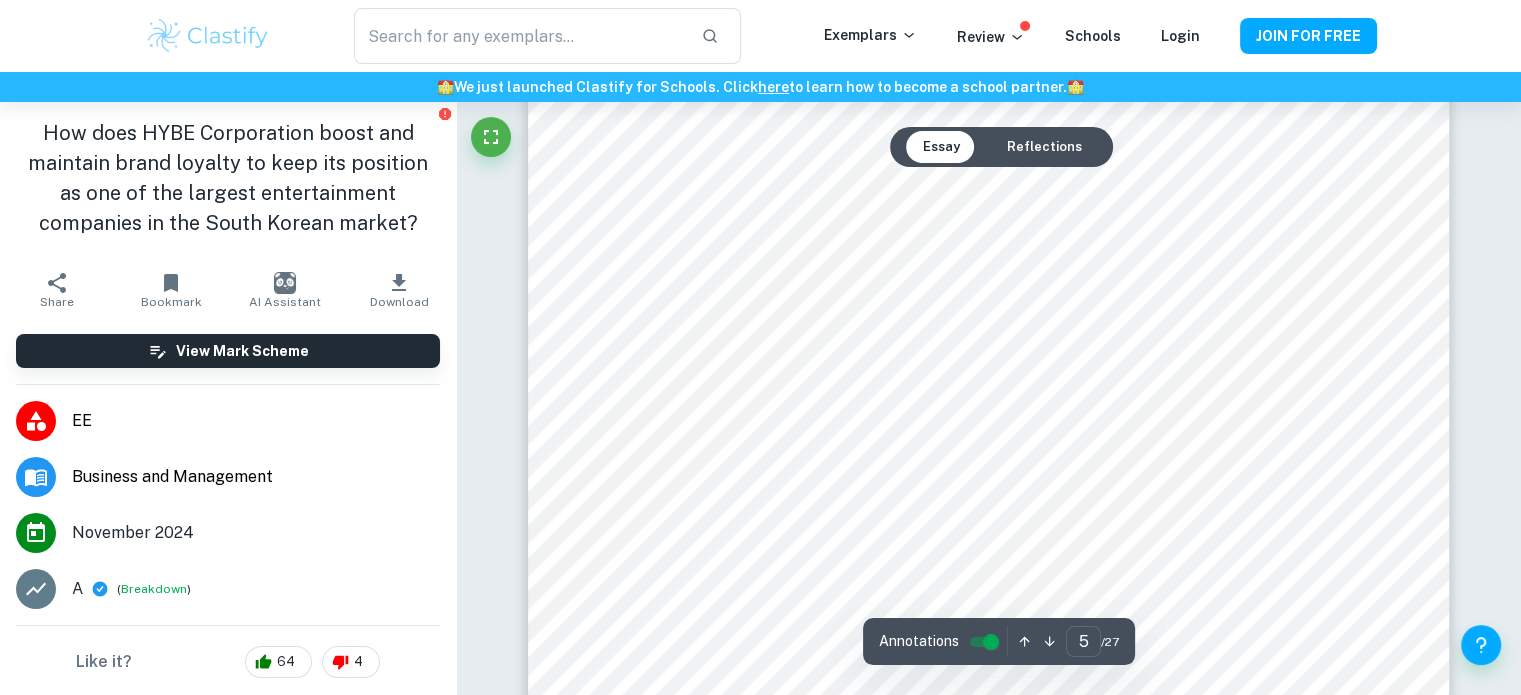 scroll, scrollTop: 6239, scrollLeft: 0, axis: vertical 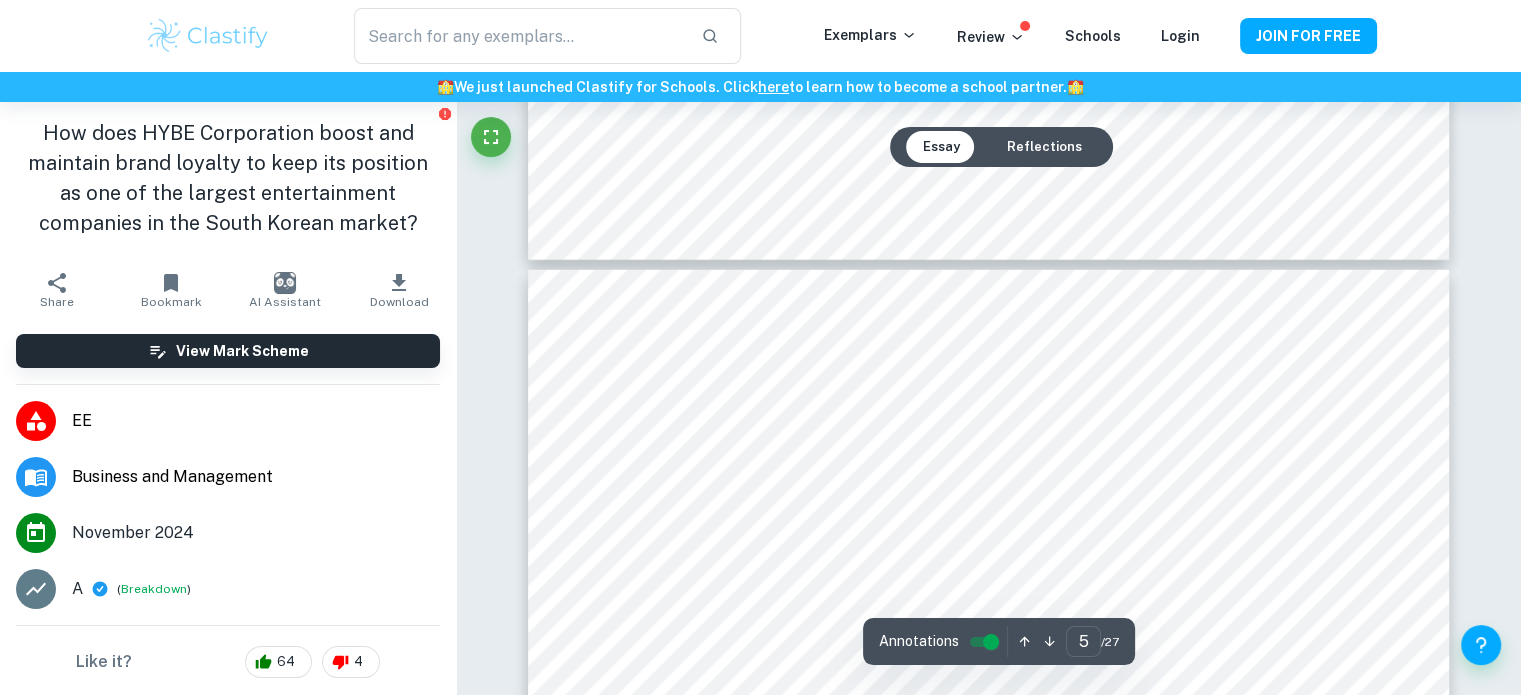 type on "4" 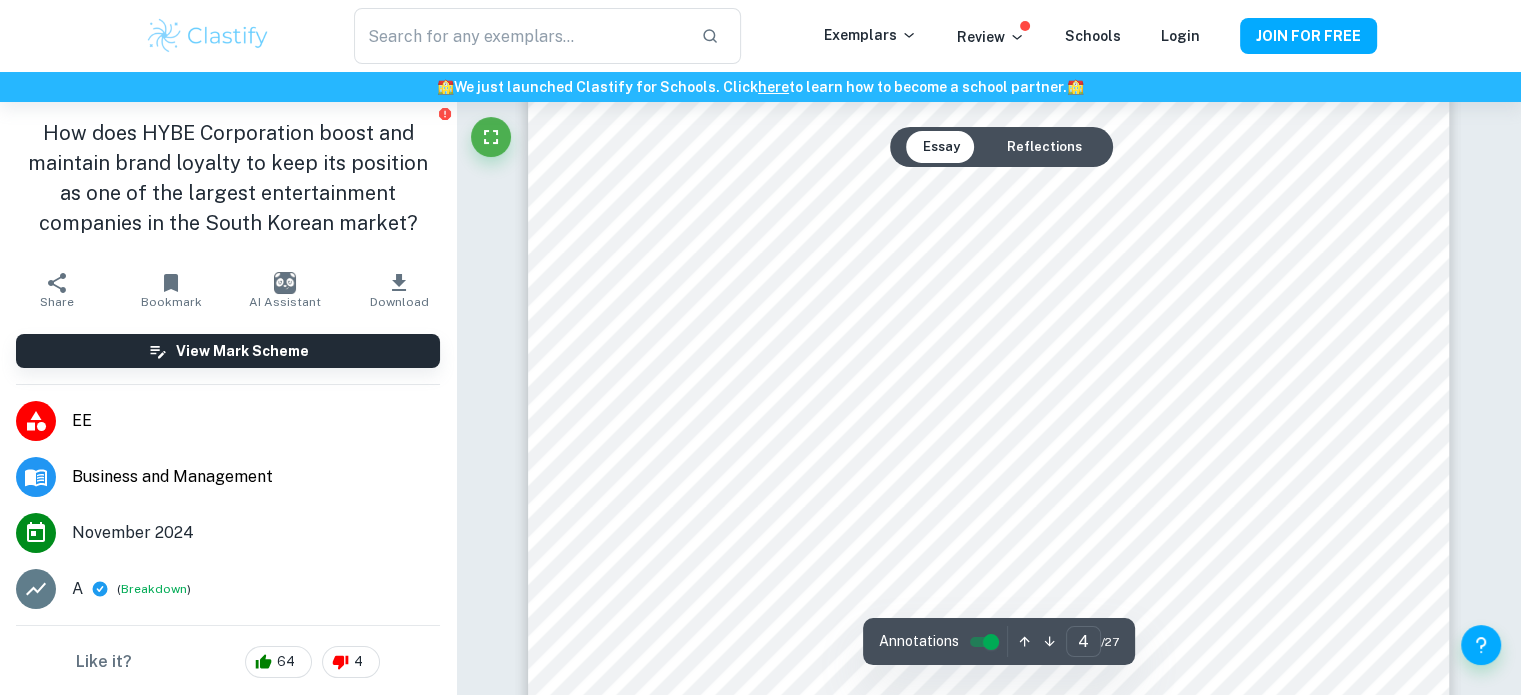 scroll, scrollTop: 4600, scrollLeft: 0, axis: vertical 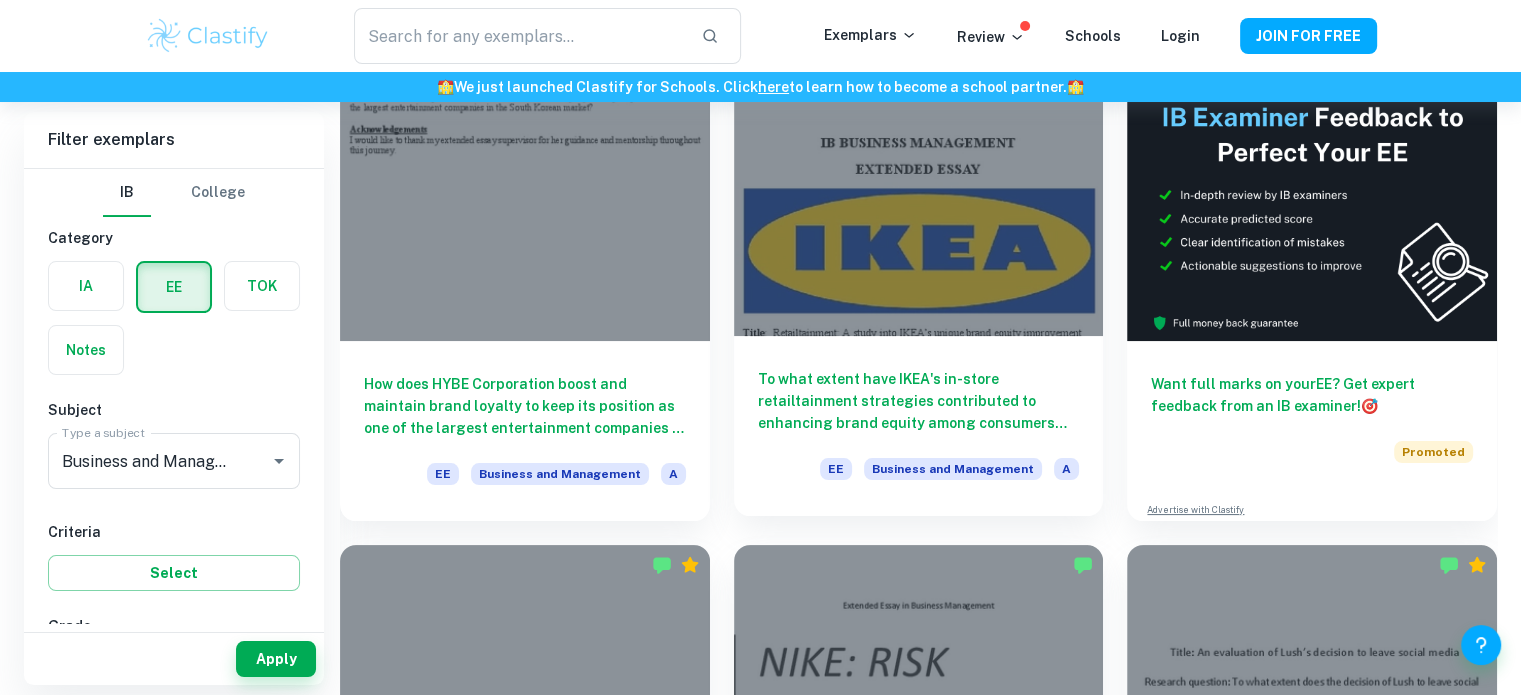 click on "To what extent have IKEA's in-store retailtainment strategies contributed to enhancing brand equity among consumers primarily in the United States?" at bounding box center [919, 401] 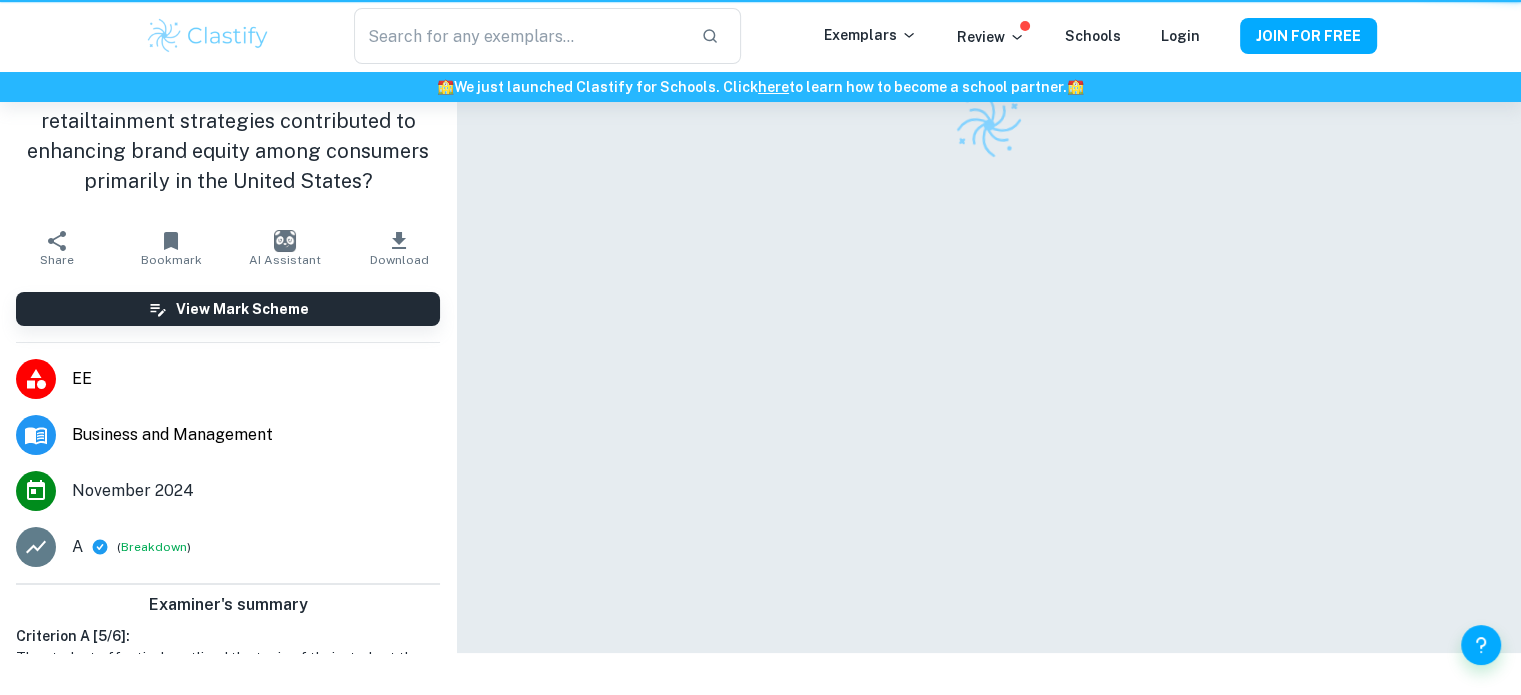scroll, scrollTop: 0, scrollLeft: 0, axis: both 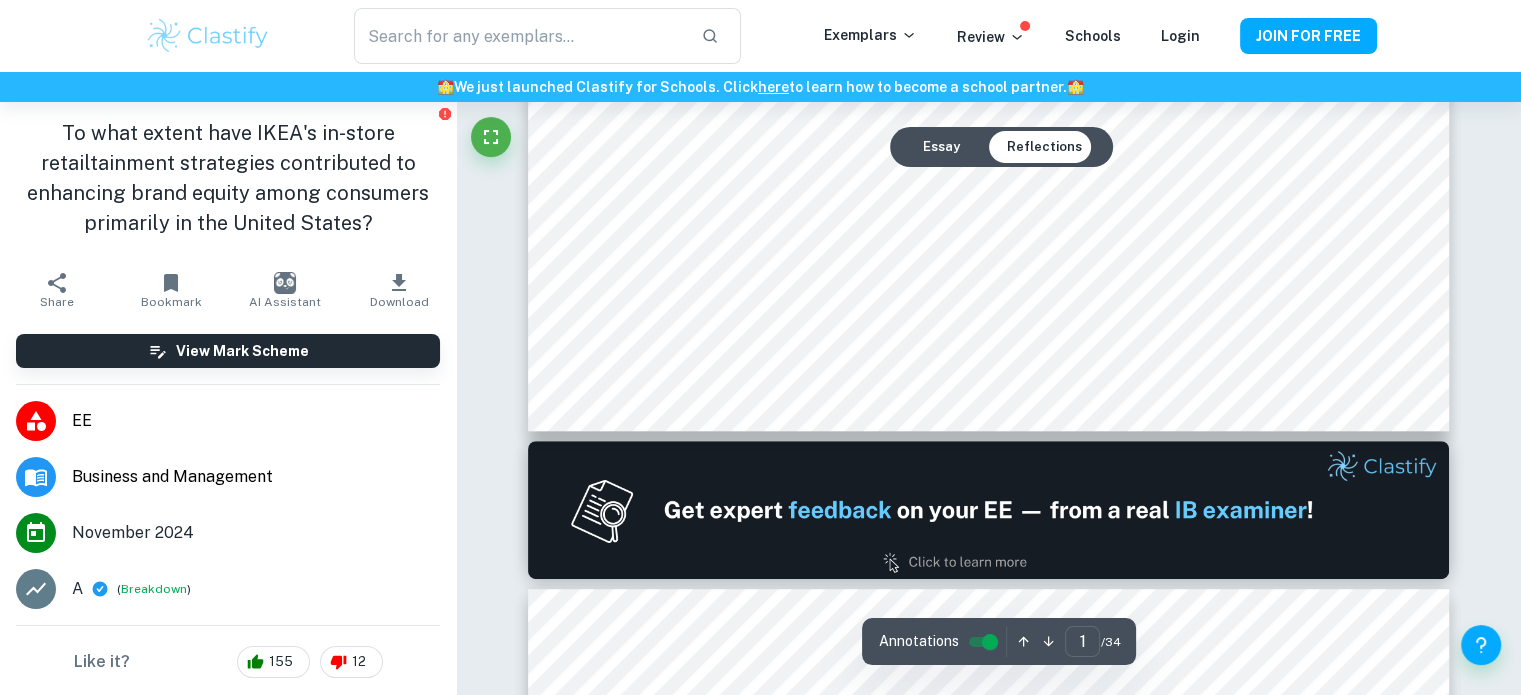 type on "2" 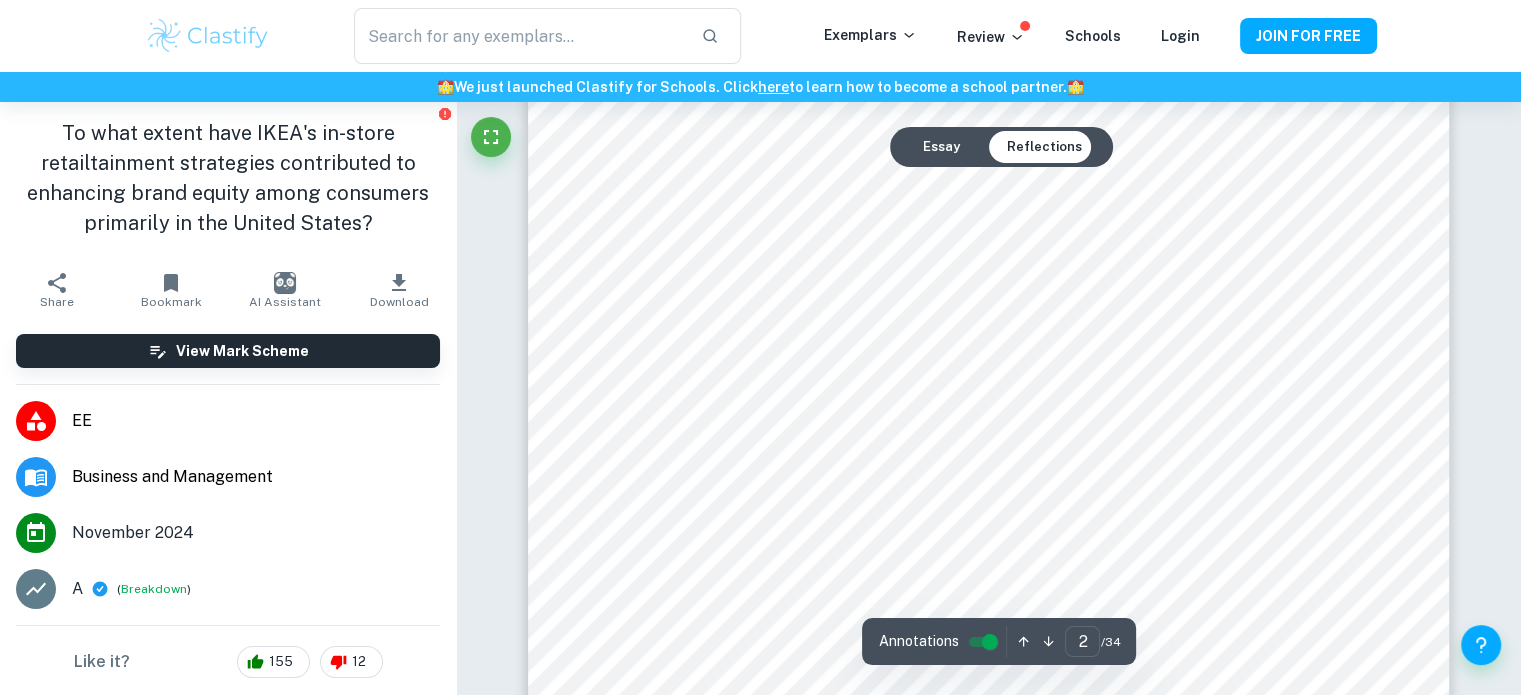 scroll, scrollTop: 1626, scrollLeft: 0, axis: vertical 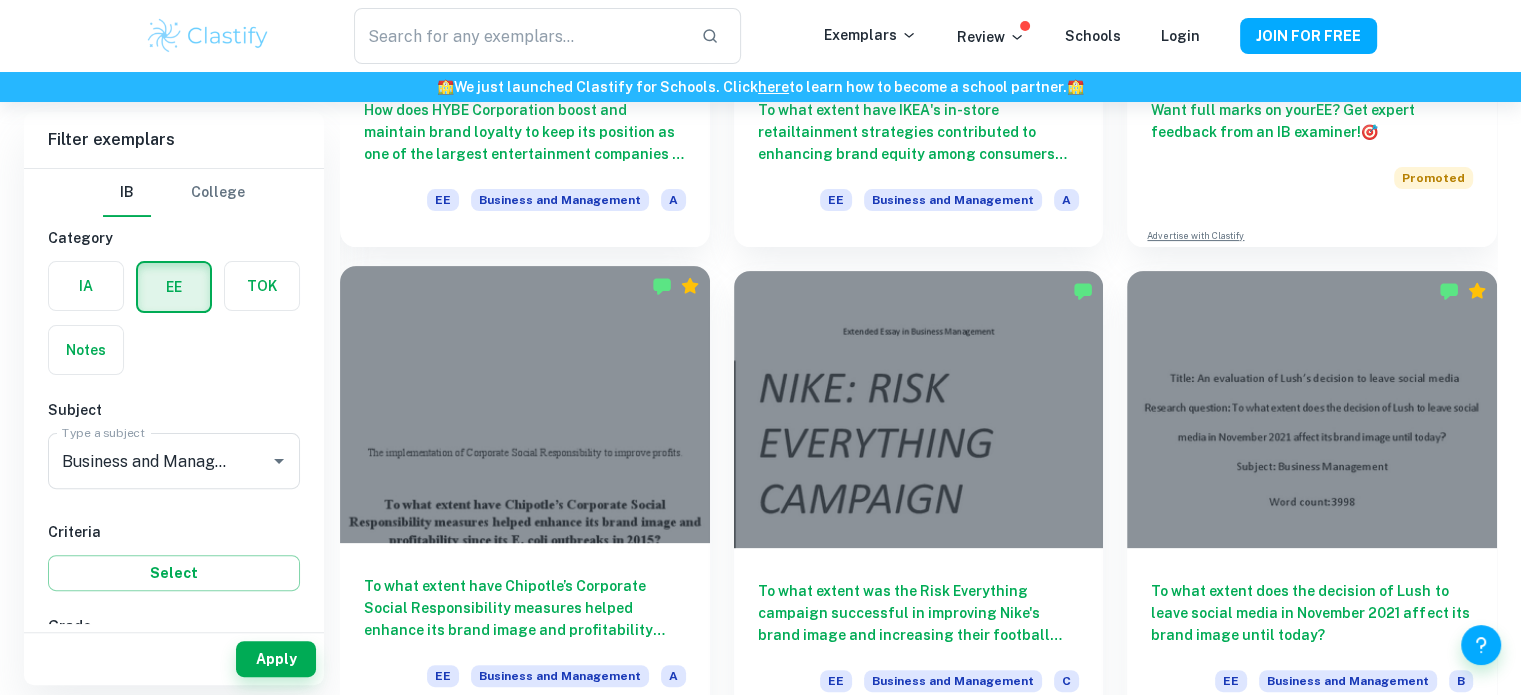 click at bounding box center [525, 404] 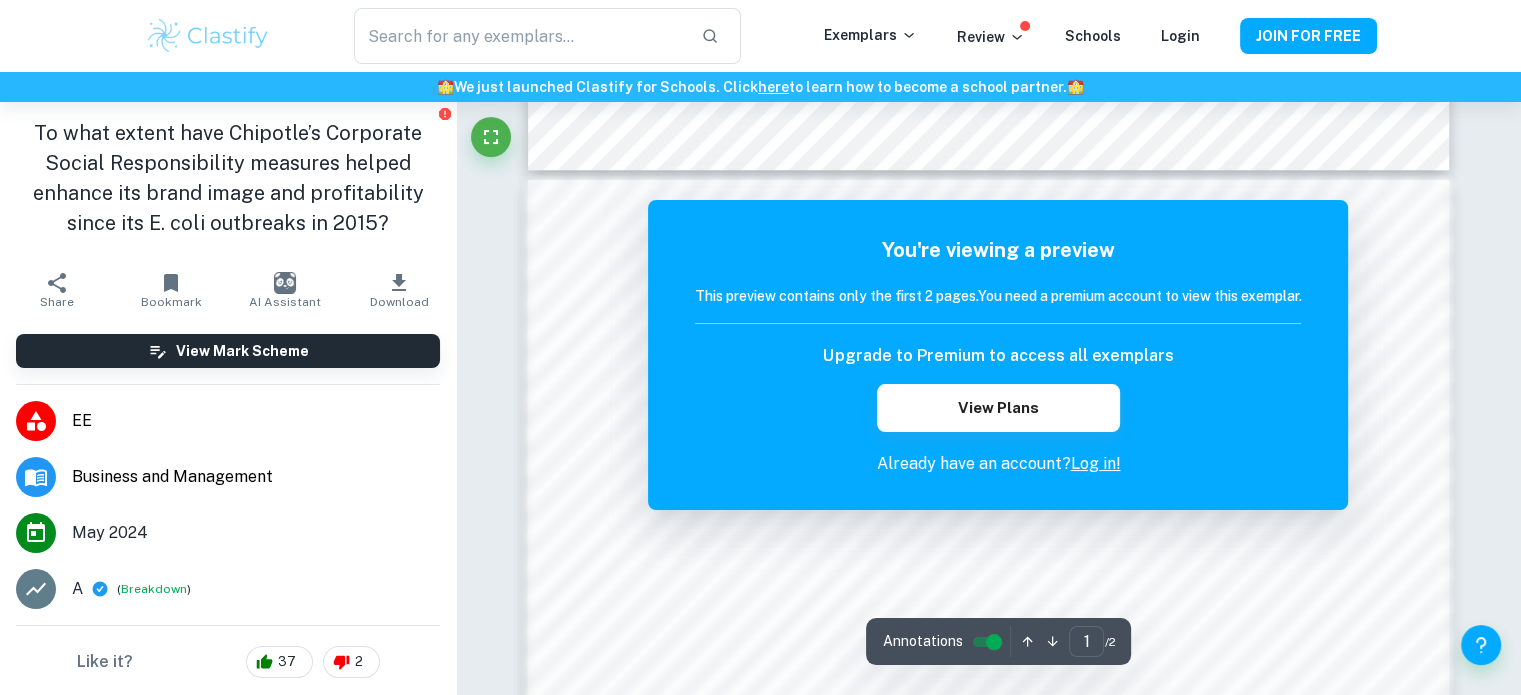 scroll, scrollTop: 1146, scrollLeft: 0, axis: vertical 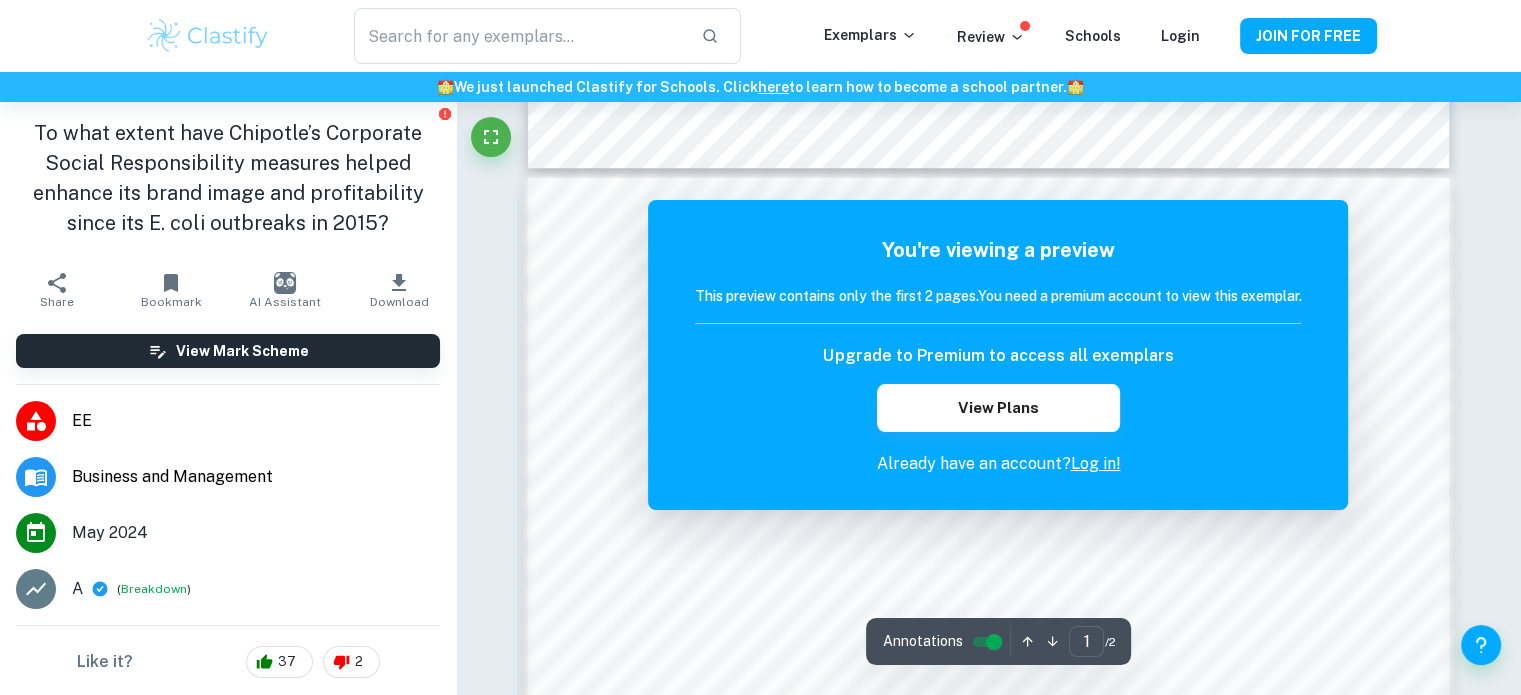 click on "Log in!" at bounding box center (1095, 463) 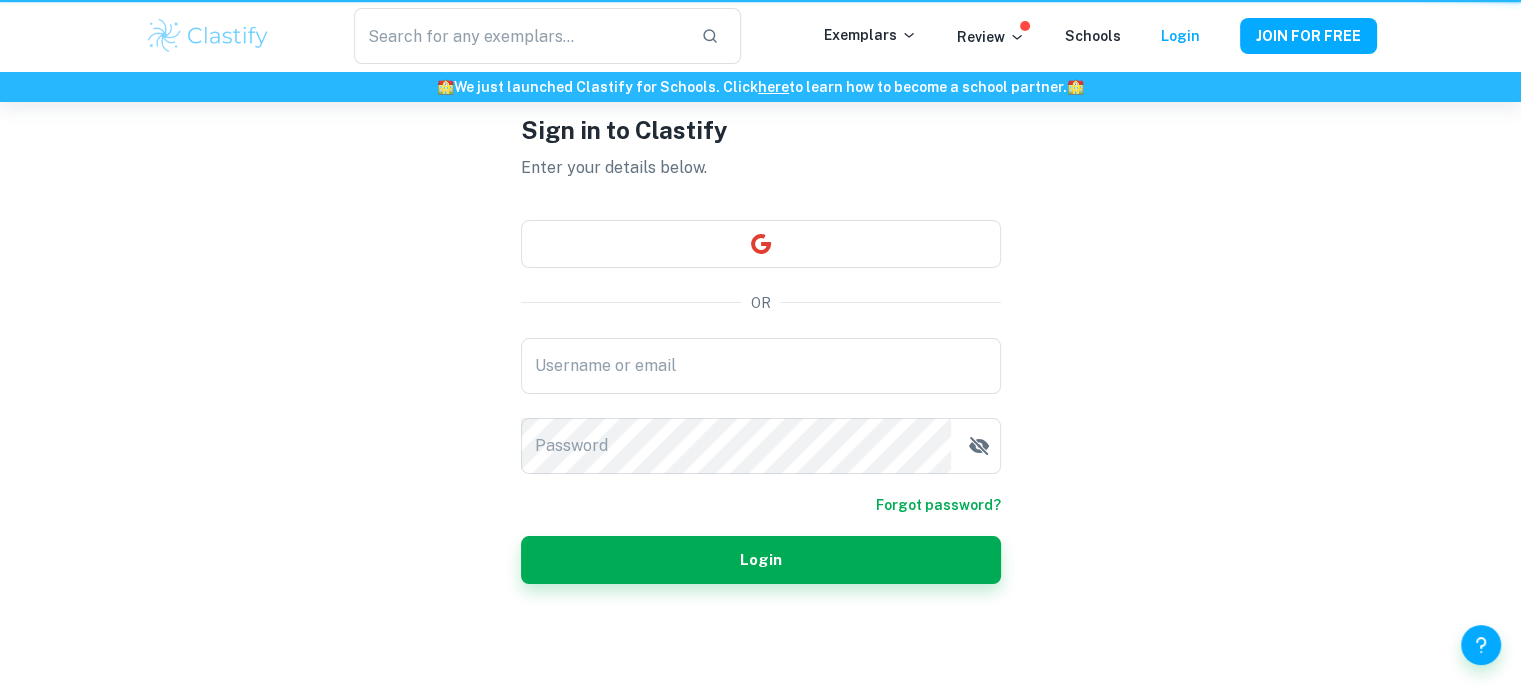 scroll, scrollTop: 0, scrollLeft: 0, axis: both 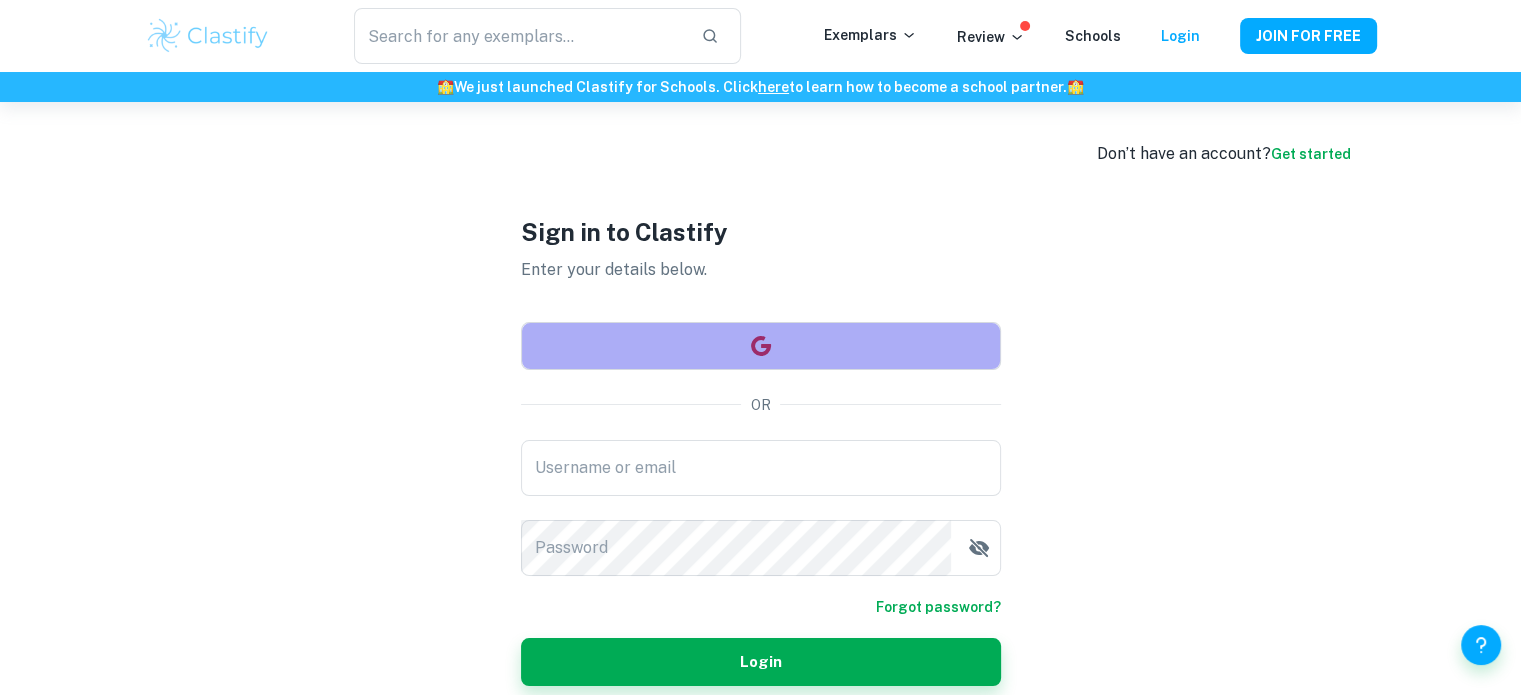 click at bounding box center (761, 346) 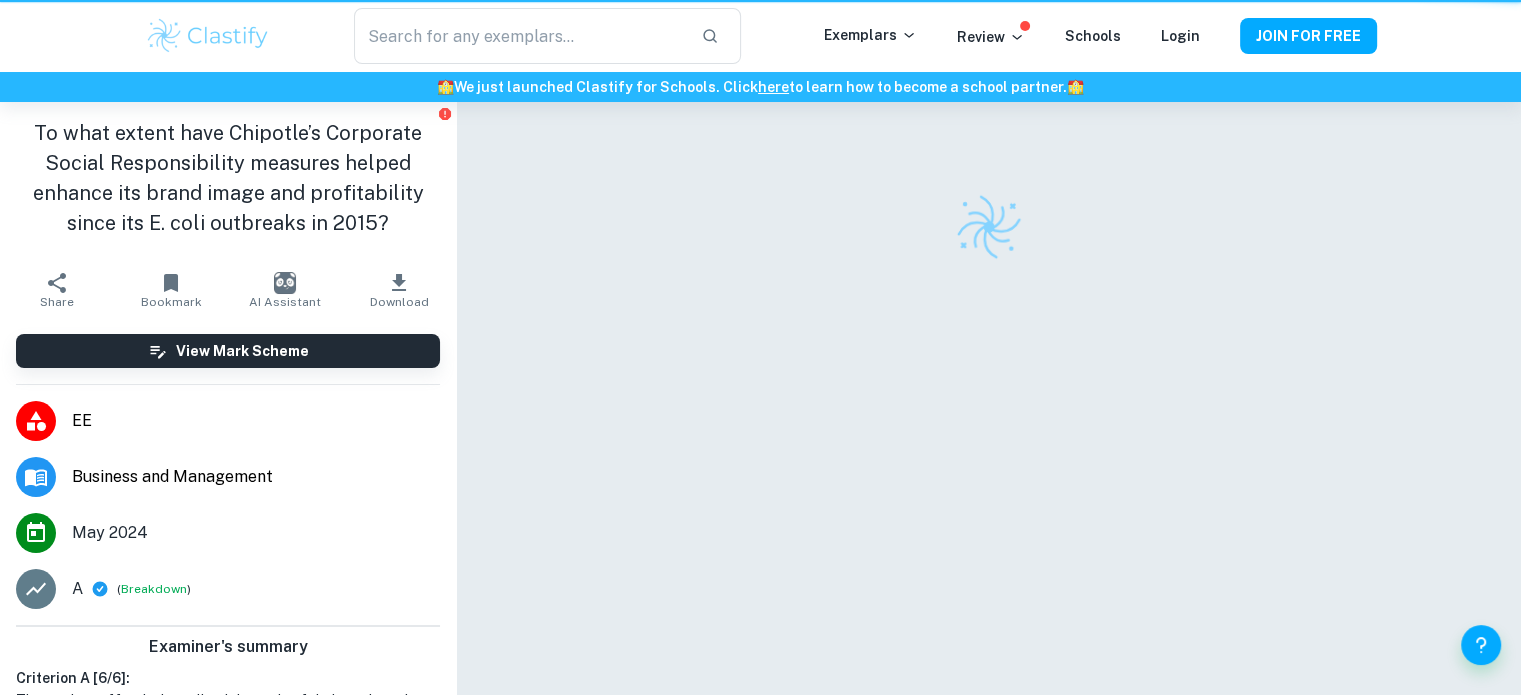 scroll, scrollTop: 102, scrollLeft: 0, axis: vertical 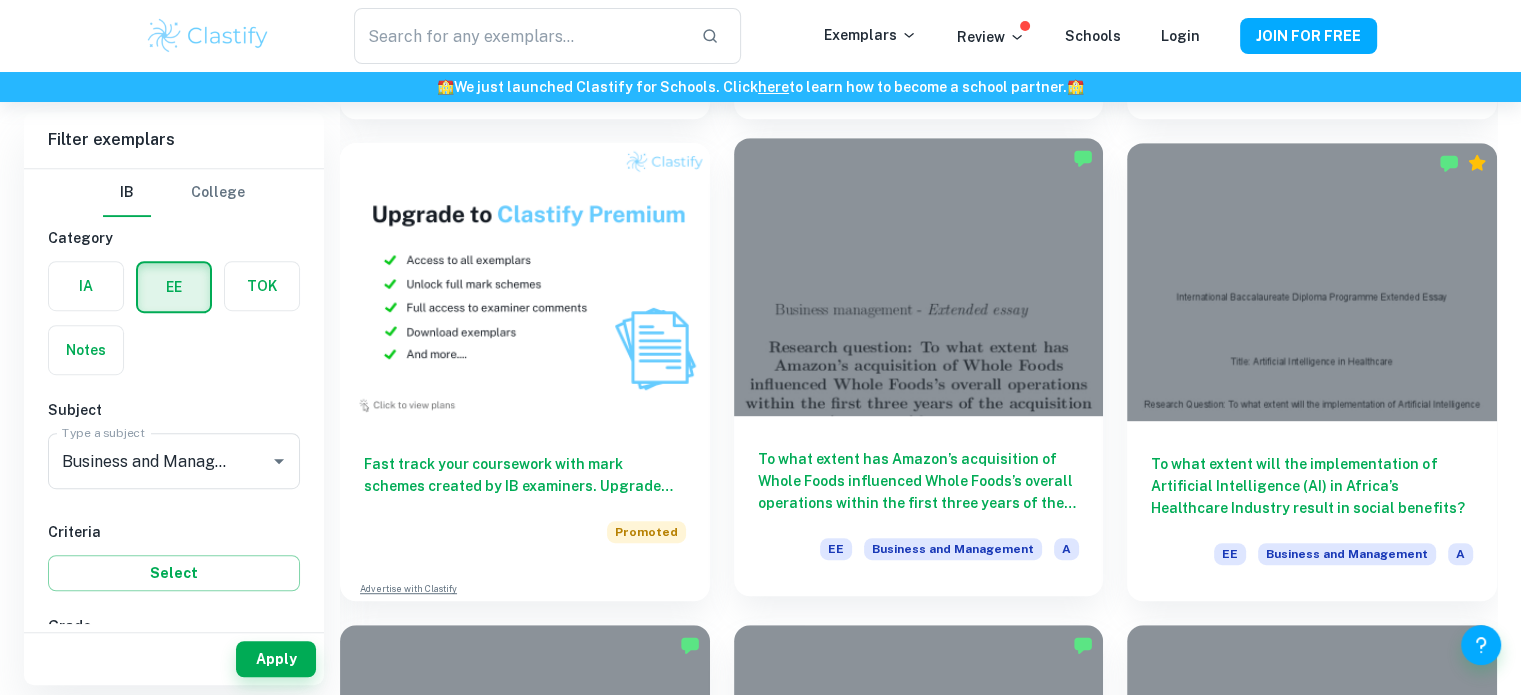 click at bounding box center (919, 276) 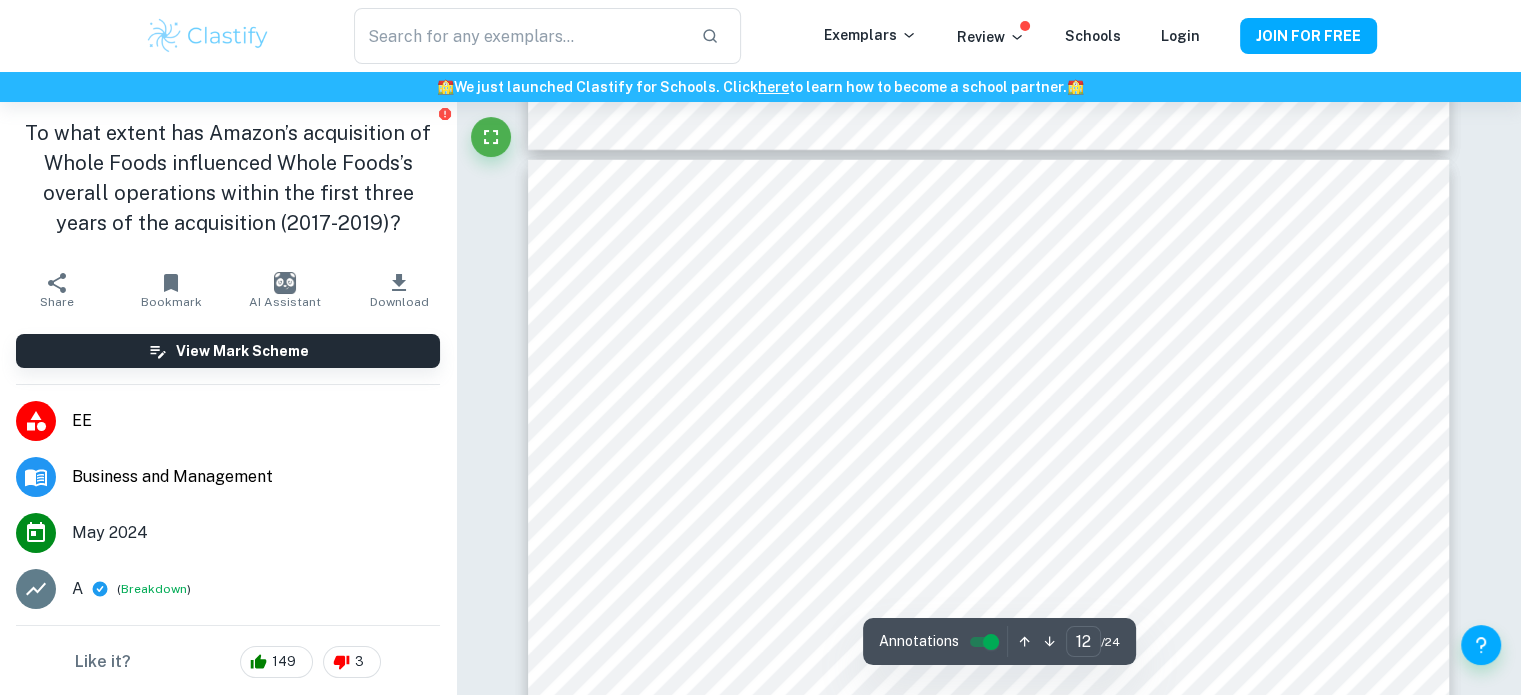 scroll, scrollTop: 13630, scrollLeft: 0, axis: vertical 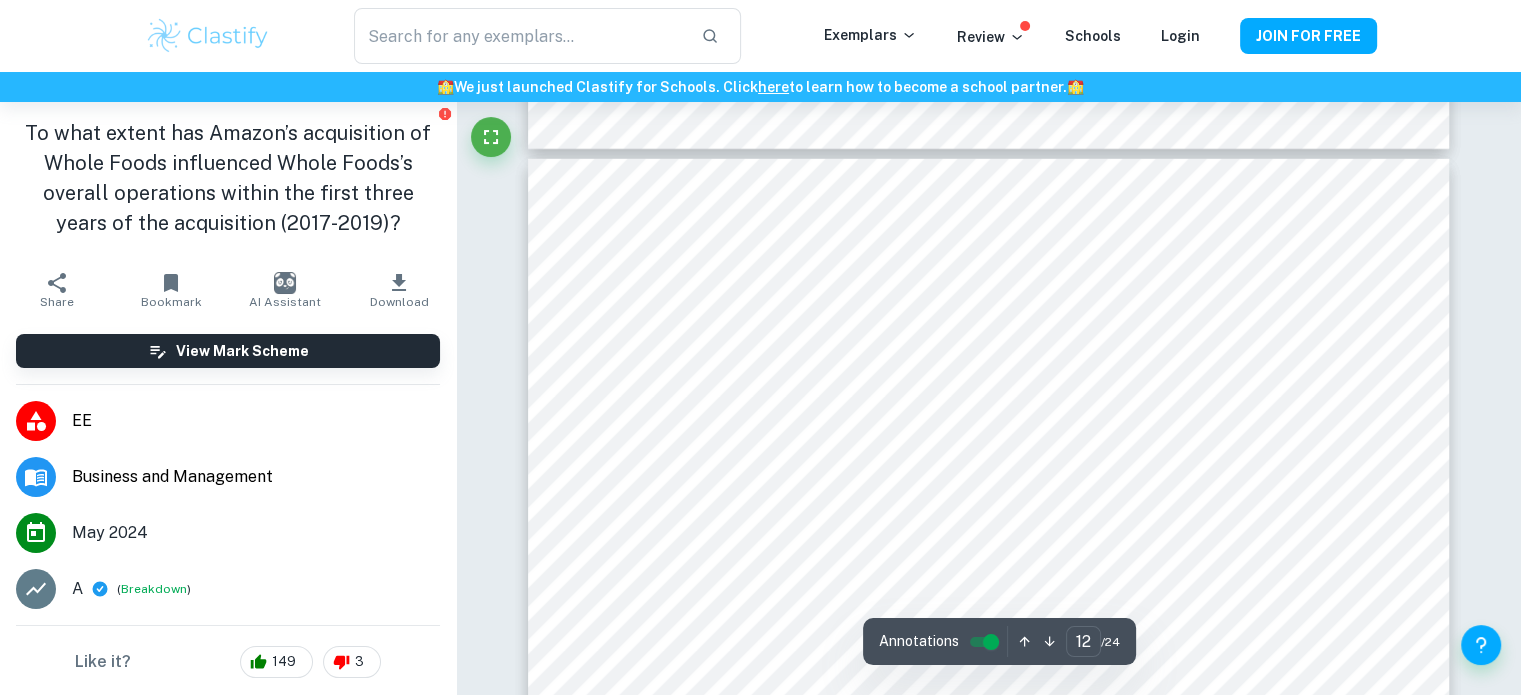 type on "11" 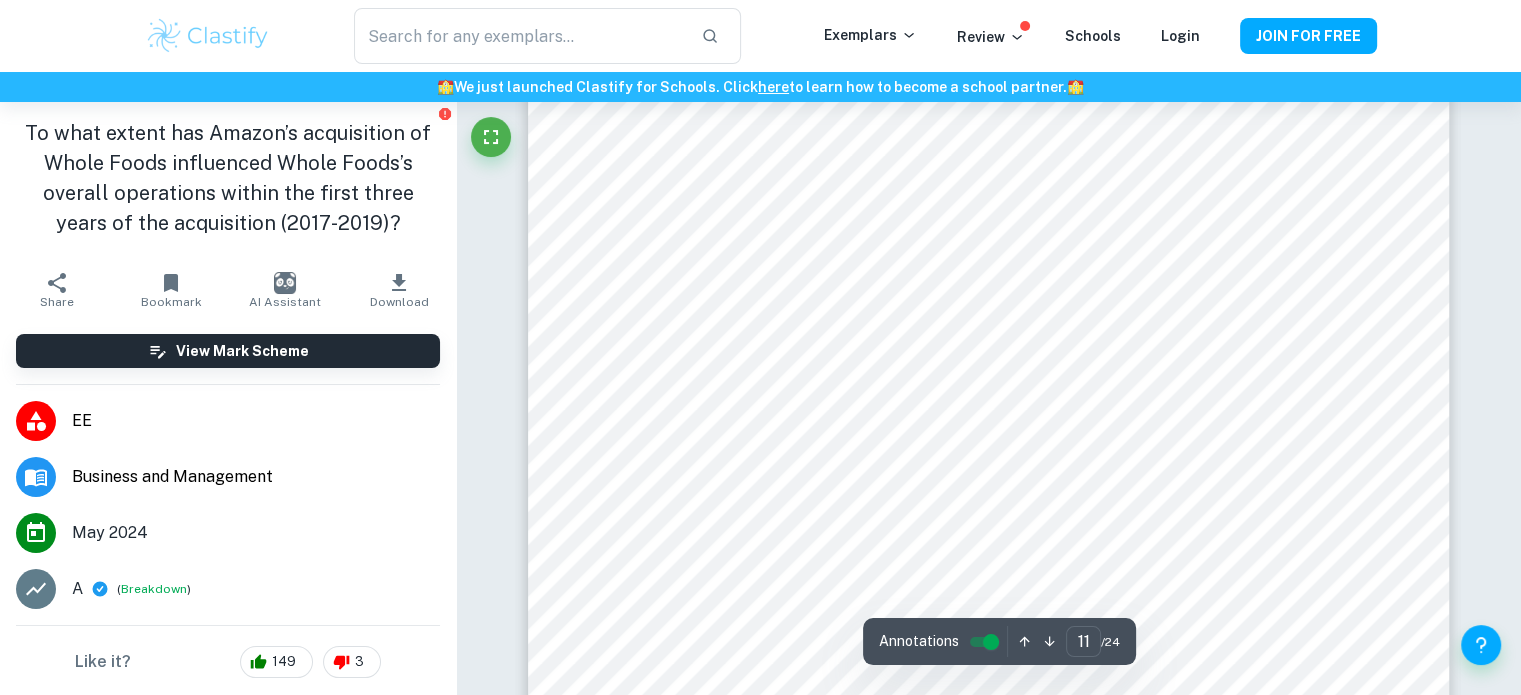 scroll, scrollTop: 12668, scrollLeft: 0, axis: vertical 